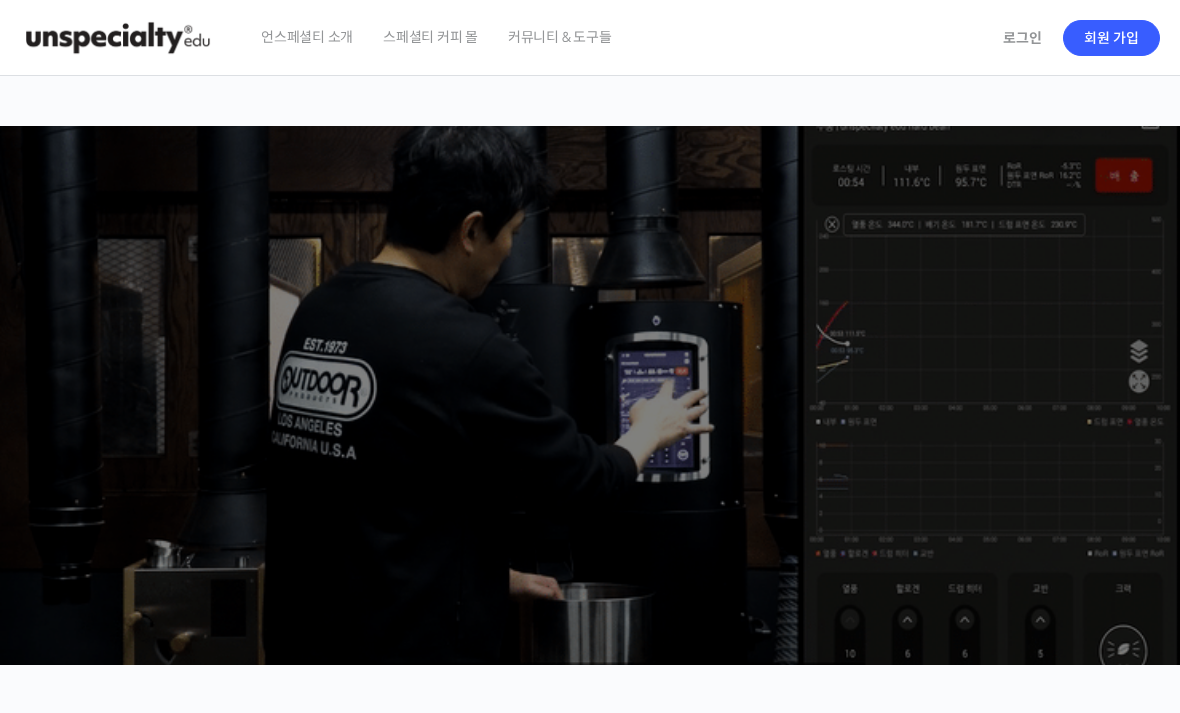 scroll, scrollTop: 0, scrollLeft: 0, axis: both 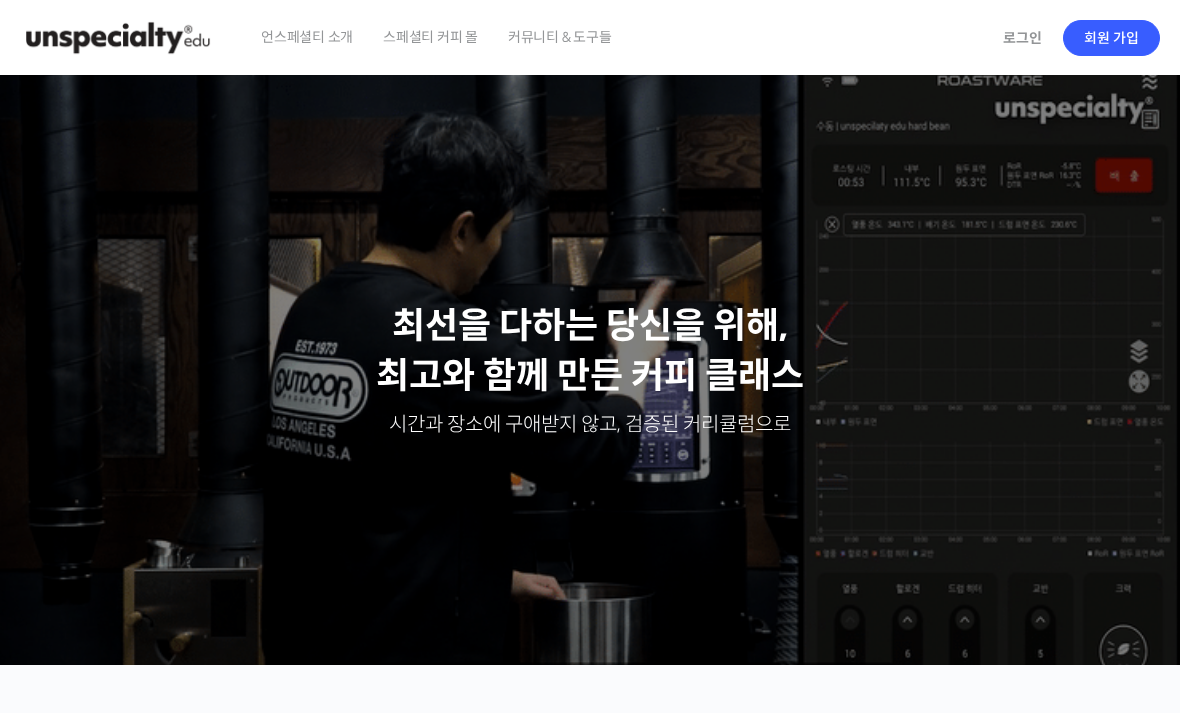 click on "로그인" at bounding box center (1022, 38) 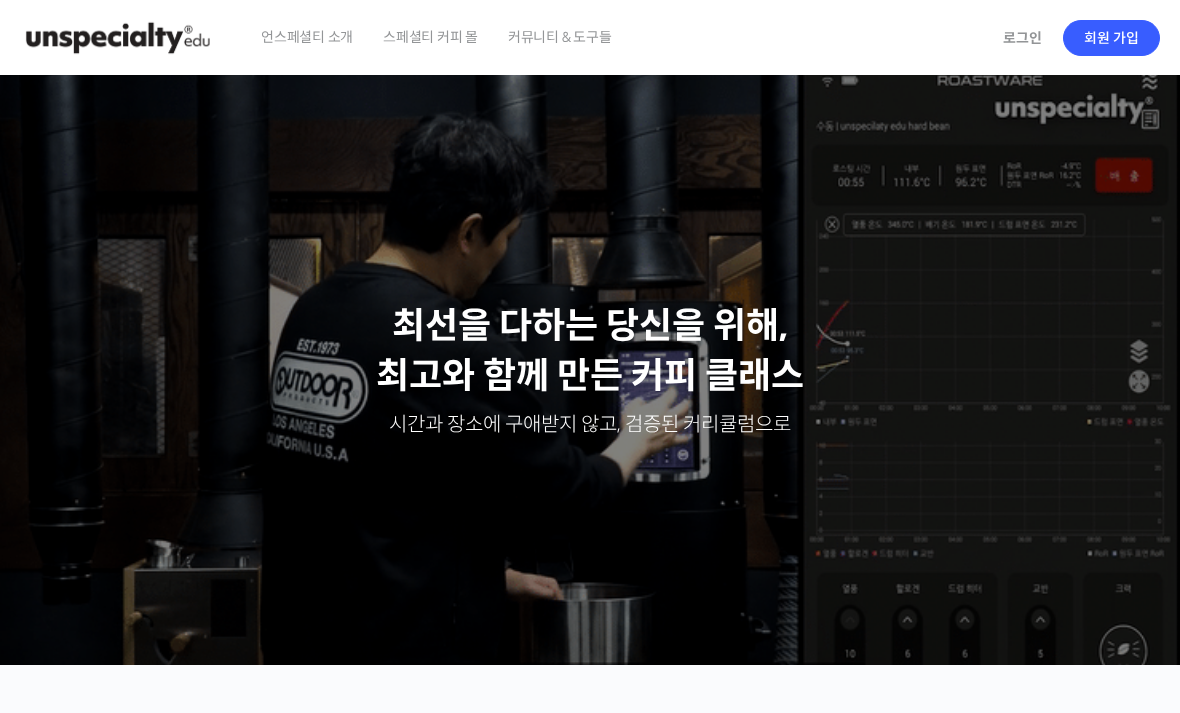 scroll, scrollTop: 0, scrollLeft: 0, axis: both 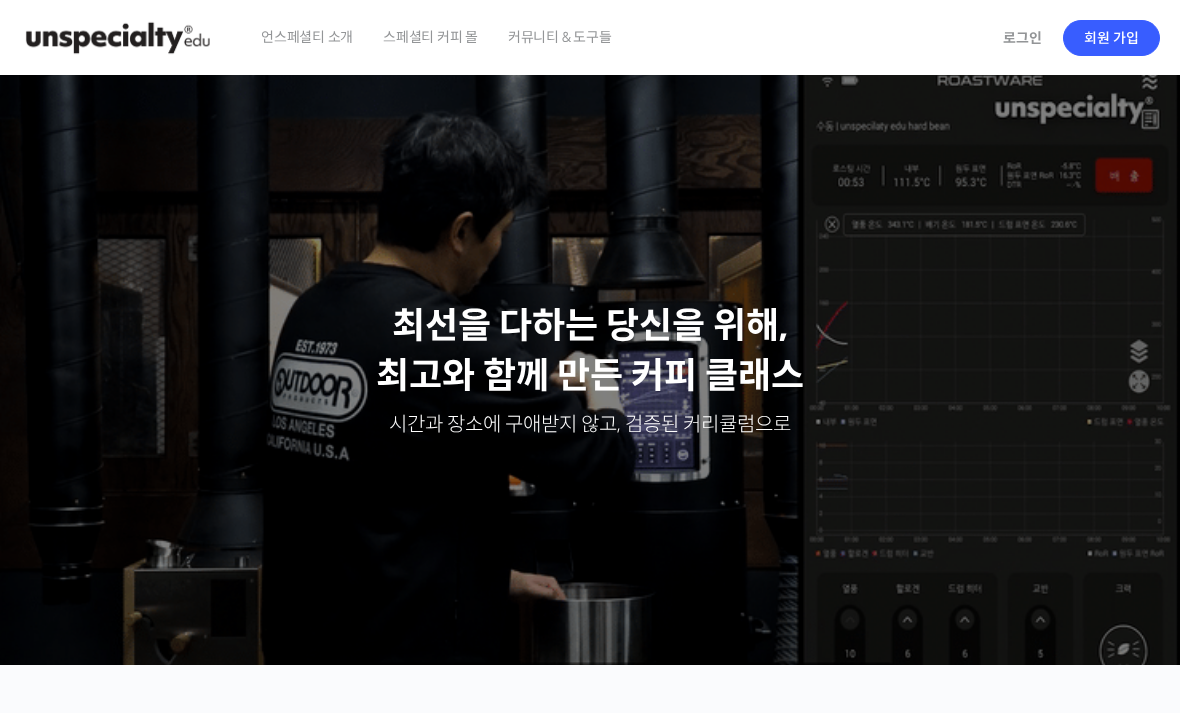 click on "로그인" at bounding box center [1022, 38] 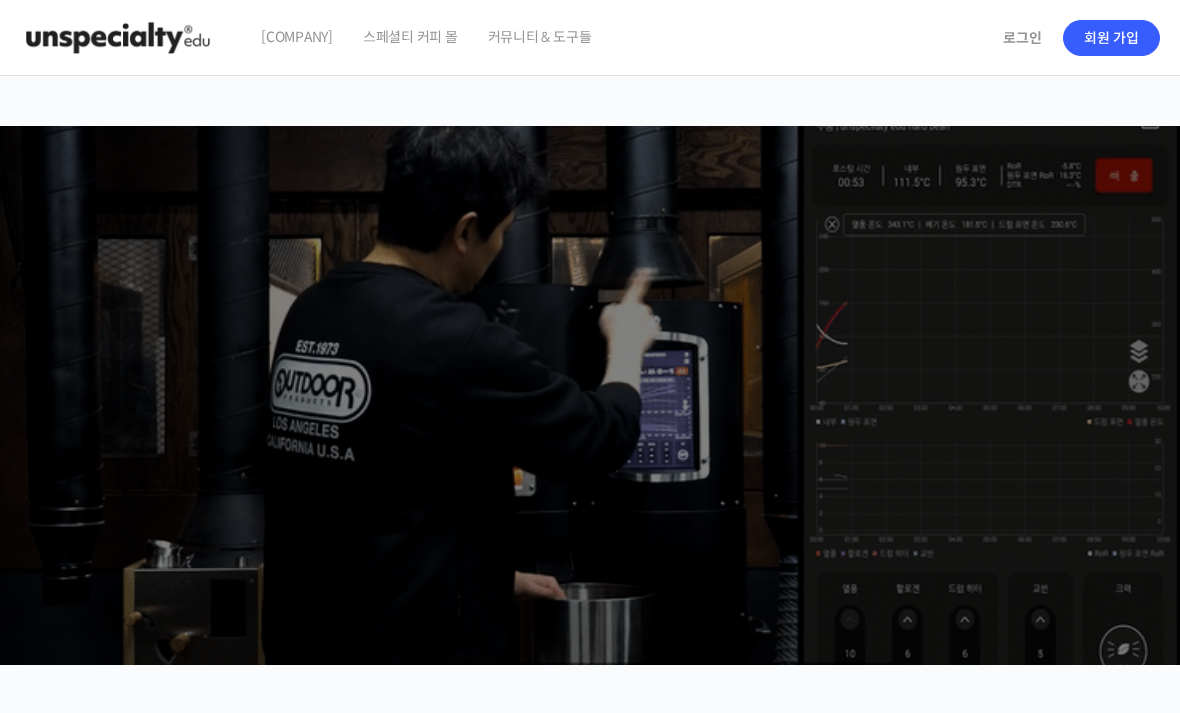 scroll, scrollTop: 0, scrollLeft: 0, axis: both 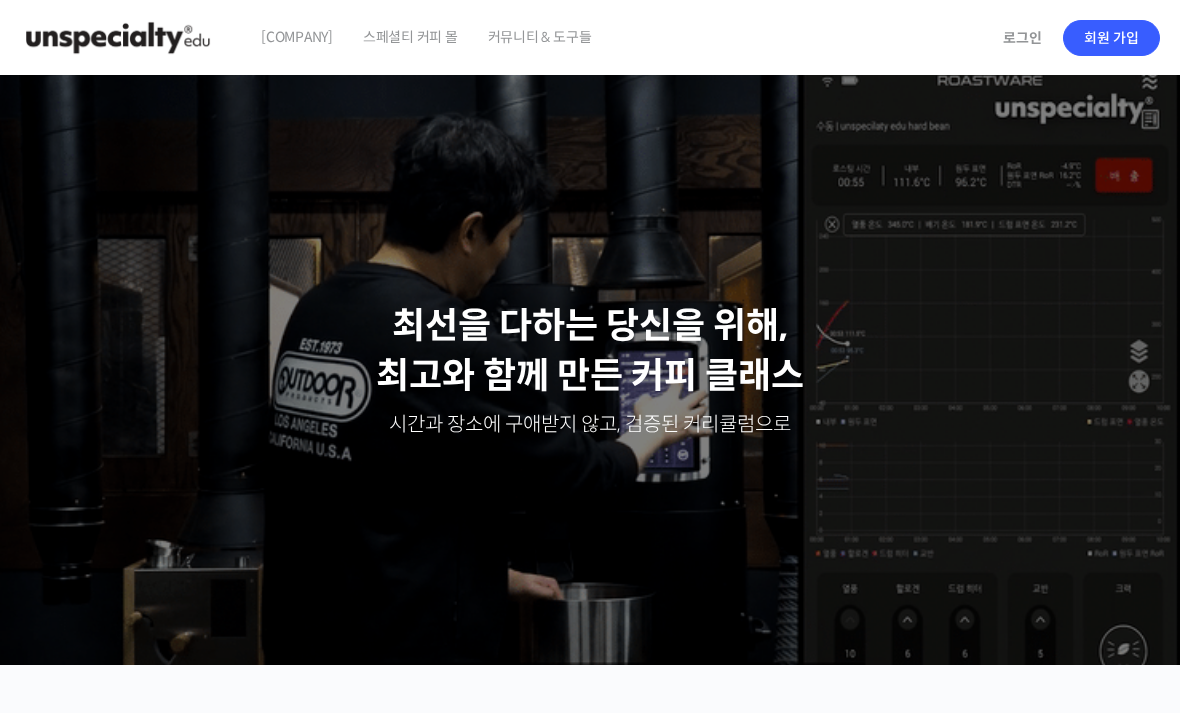 click on "스페셜티 커피 몰" at bounding box center [410, 37] 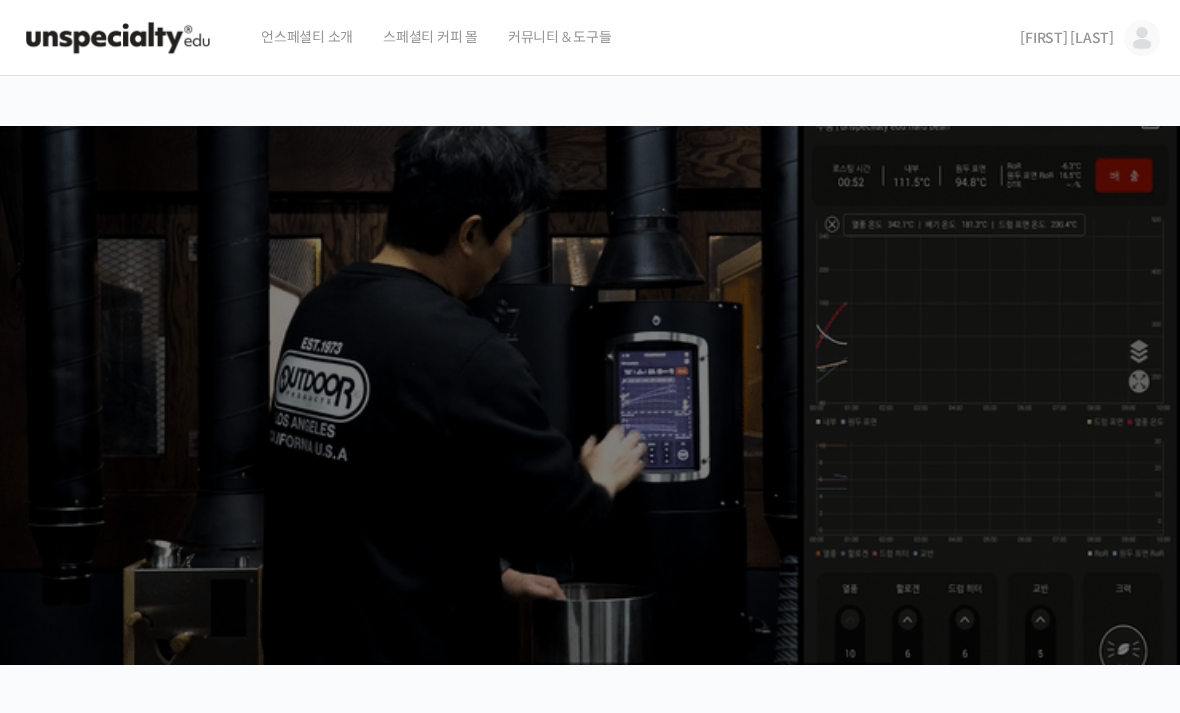 scroll, scrollTop: 0, scrollLeft: 0, axis: both 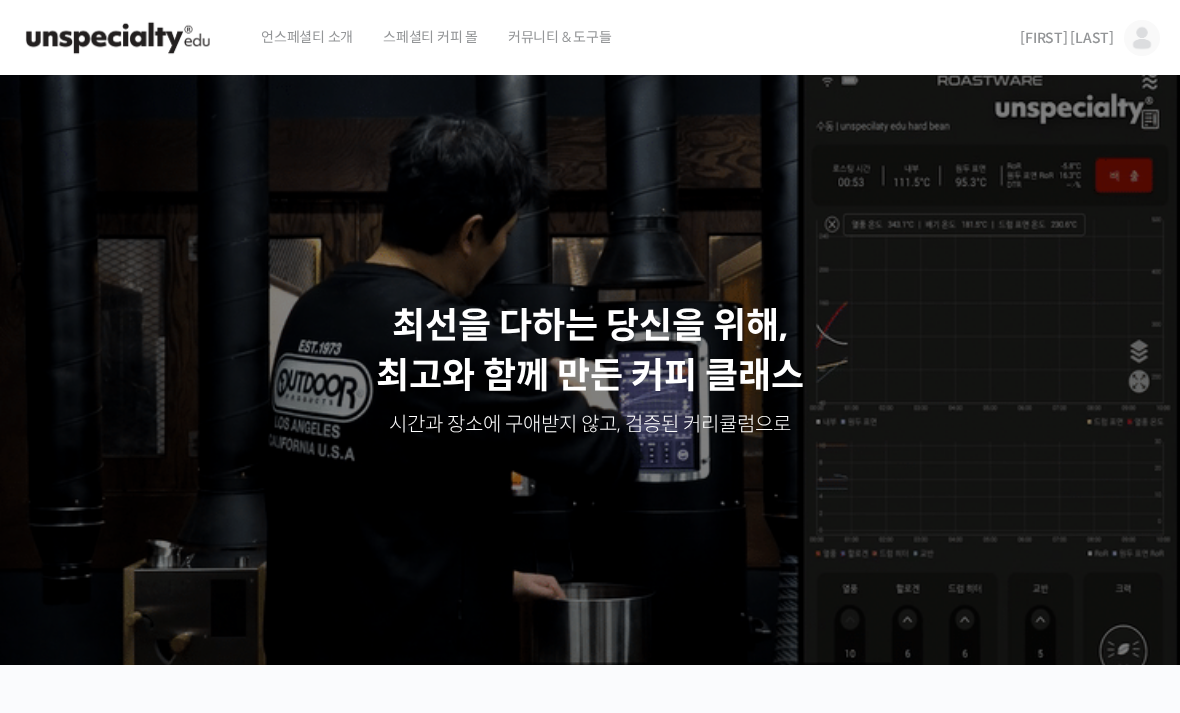 click at bounding box center [1142, 38] 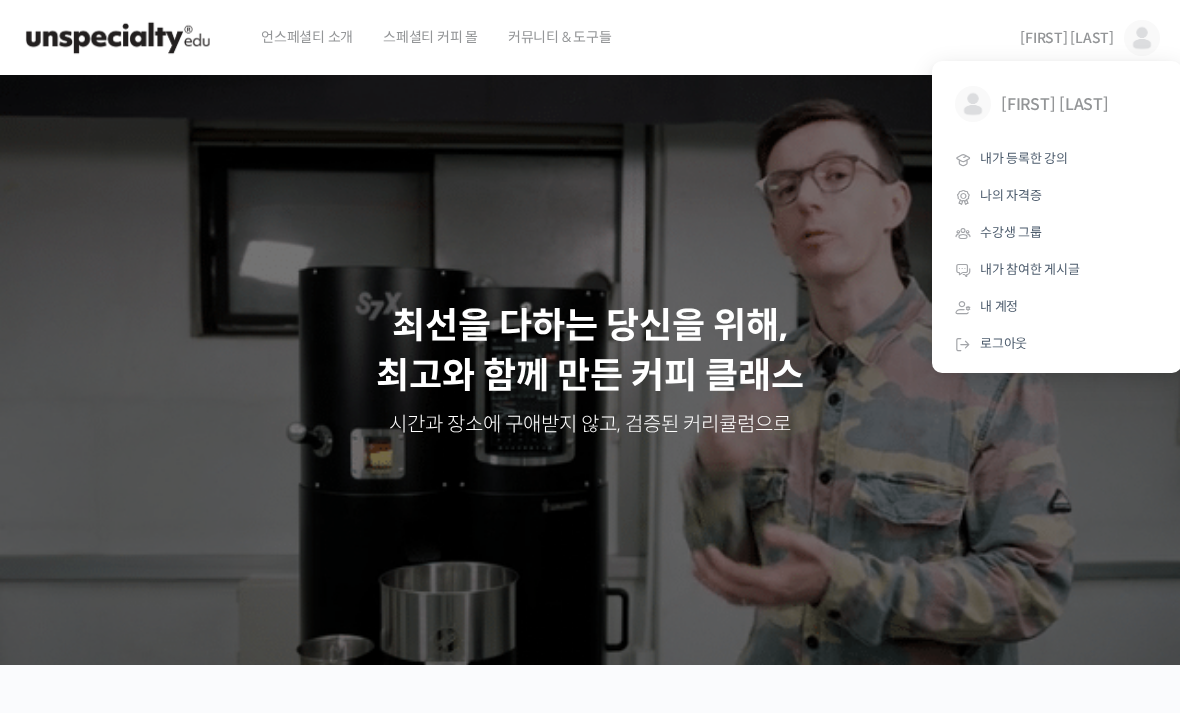 click on "내가 등록한 강의" at bounding box center (1024, 158) 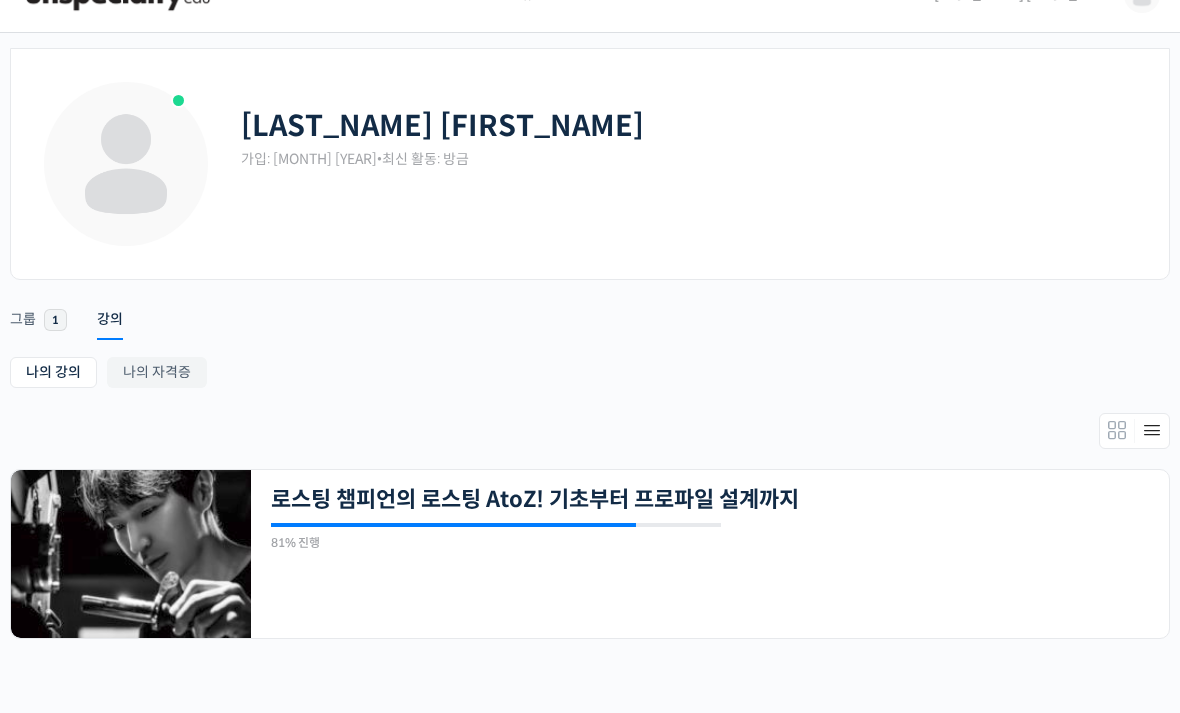 scroll, scrollTop: 181, scrollLeft: 0, axis: vertical 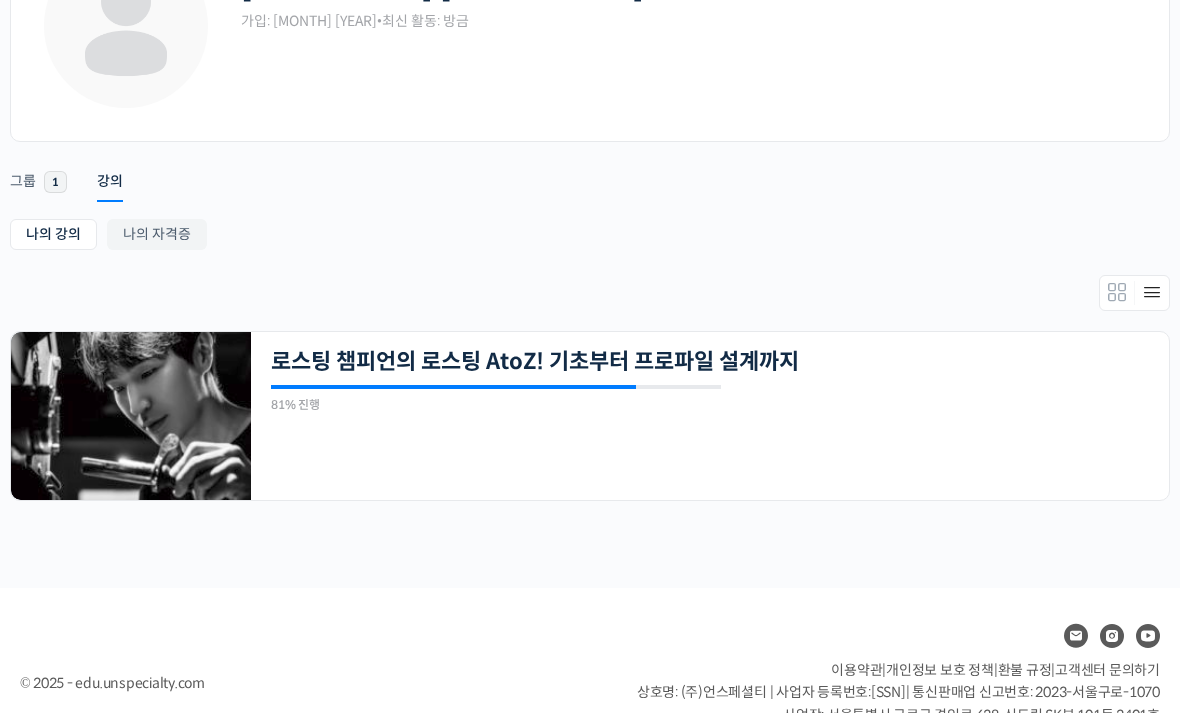 click on "27개의 수업
로스팅 챔피언의 로스팅 AtoZ! 기초부터 프로파일 설계까지
81% 진행
최근 활동: [DATE] [TIME]
장문규 로스터를 소개합니다! <시그니쳐 로스터스> 대표 커피 로스팅 (Coffee Roasting) 브루어스 컵 (Brewers Cup) 챔피언을 코칭한 챔피언에게 배워보세요 맛보기 수업을 확인해보세요 클래스 소개 고급스러우면서도 인상적인…" at bounding box center [710, 416] 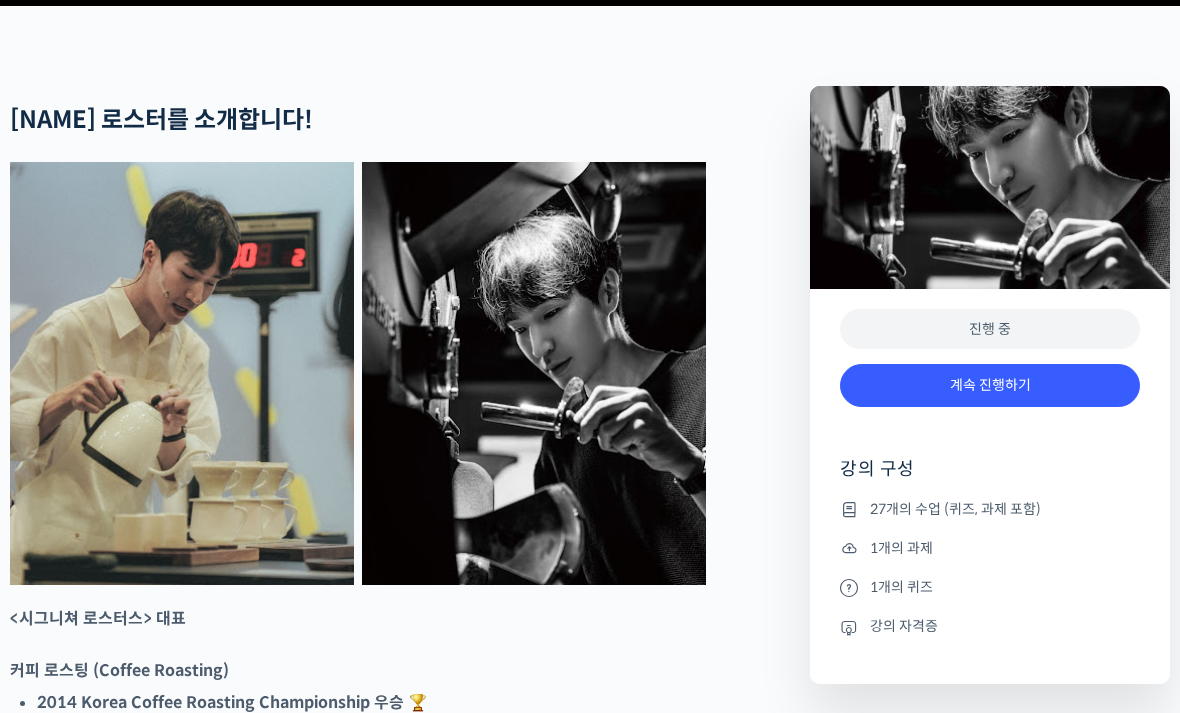 scroll, scrollTop: 767, scrollLeft: 0, axis: vertical 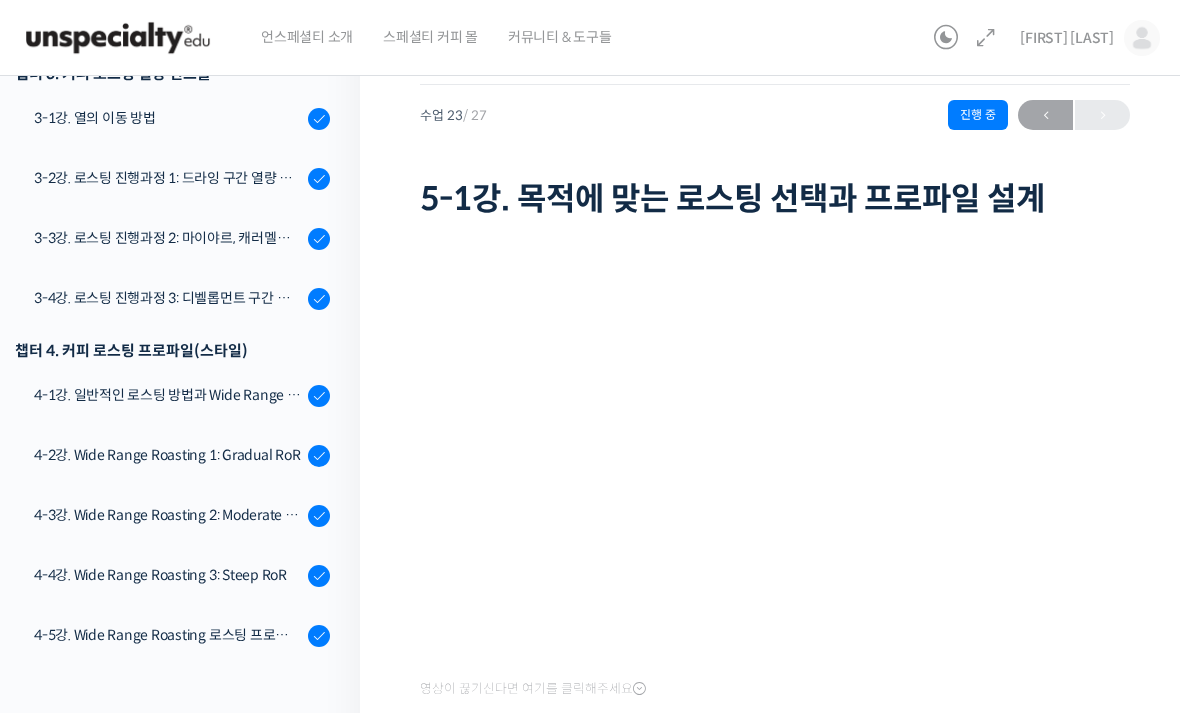 click on "4-5강. Wide Range Roasting 로스팅 프로파일 비교" at bounding box center (168, 635) 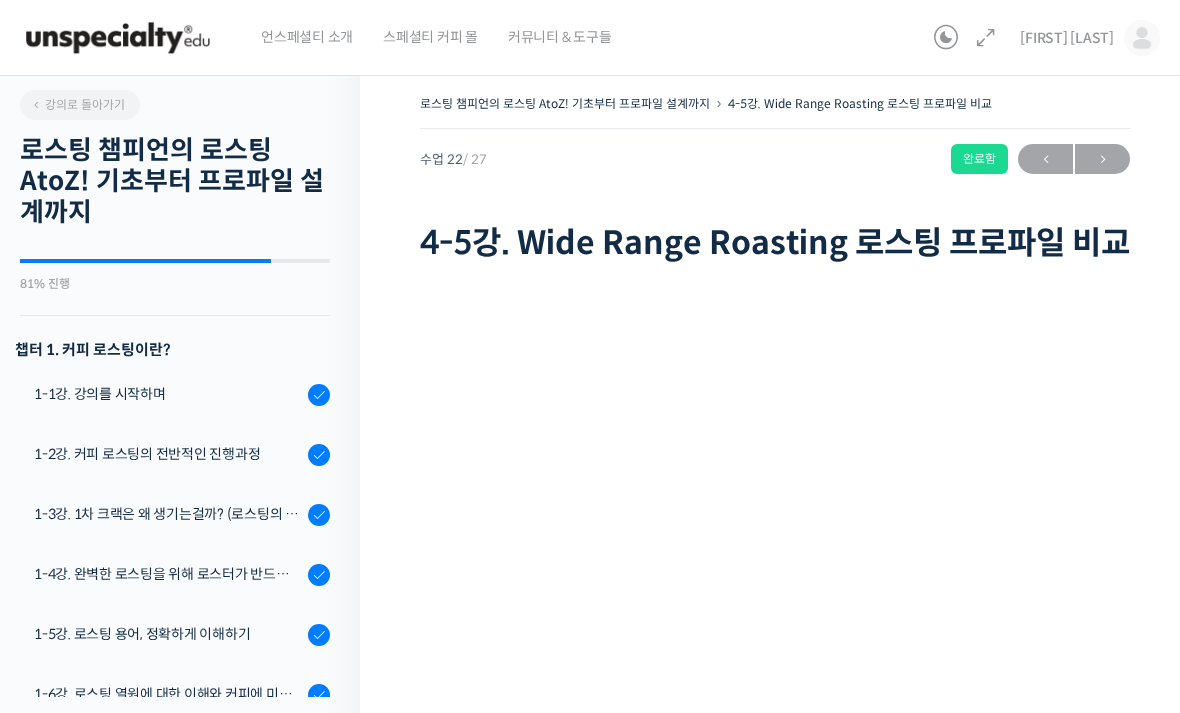 scroll, scrollTop: 0, scrollLeft: 0, axis: both 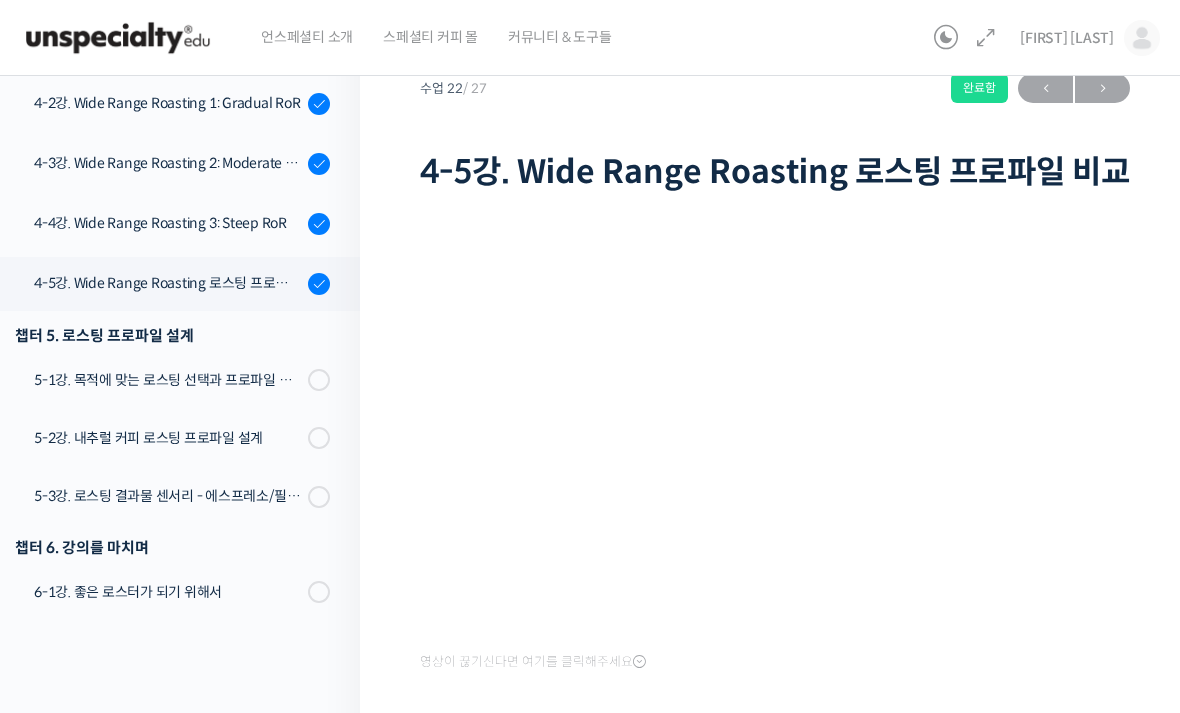 click on "4-4강. Wide Range Roasting 3: Steep RoR" at bounding box center [168, 223] 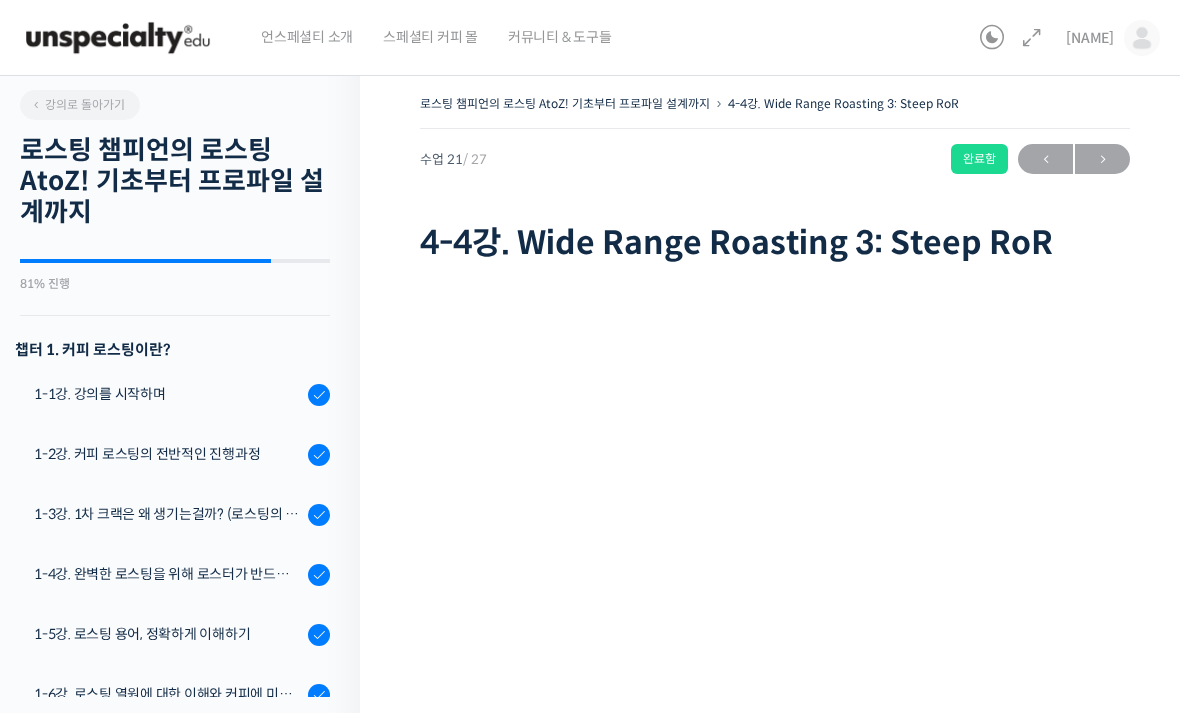 scroll, scrollTop: 0, scrollLeft: 0, axis: both 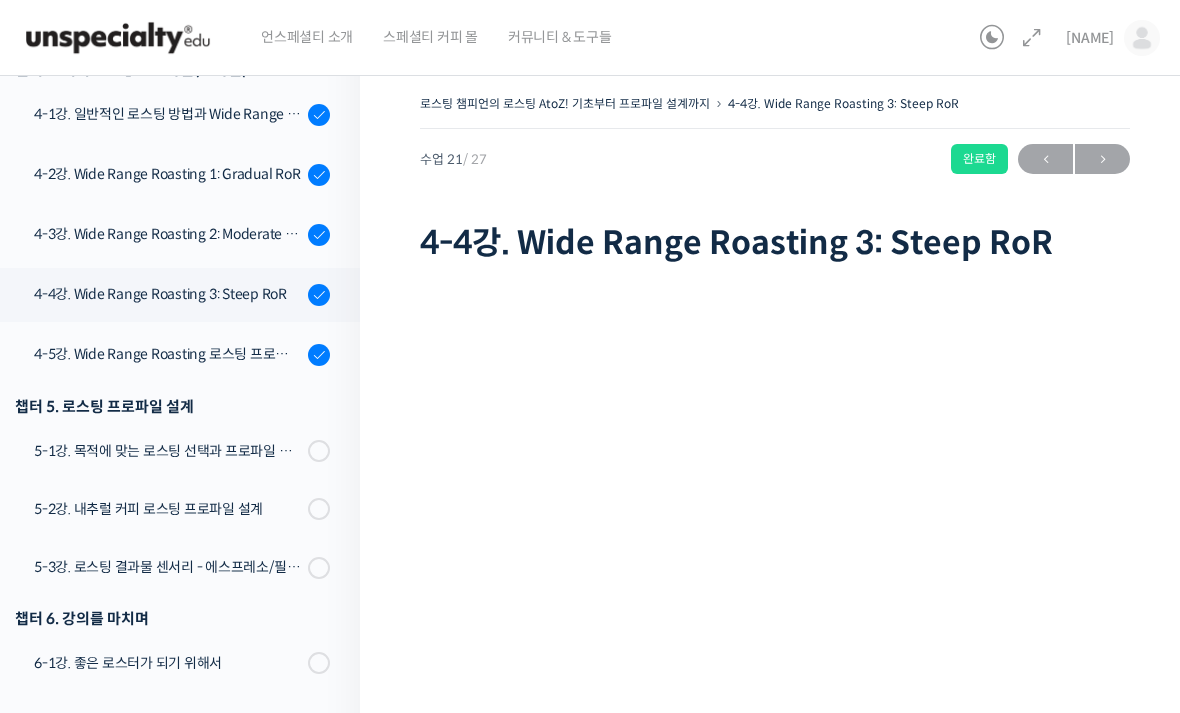 click on "4-1강. 일반적인 로스팅 방법과 Wide Range Roasting" at bounding box center (168, 114) 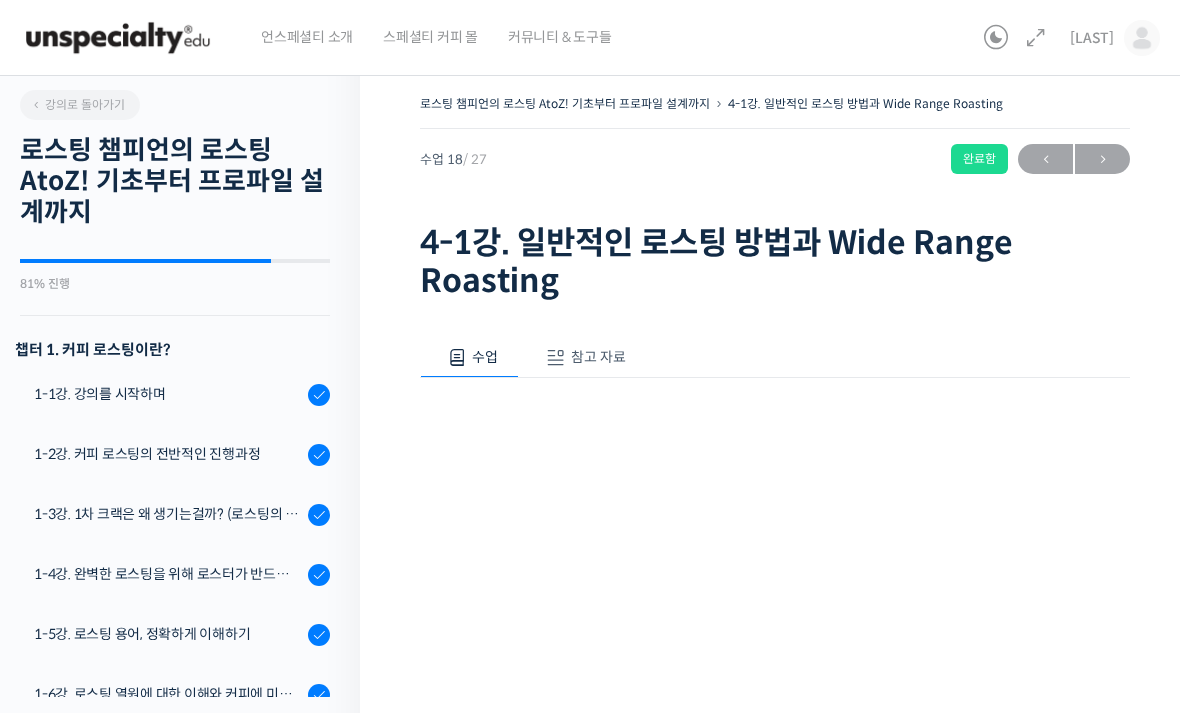 scroll, scrollTop: 0, scrollLeft: 0, axis: both 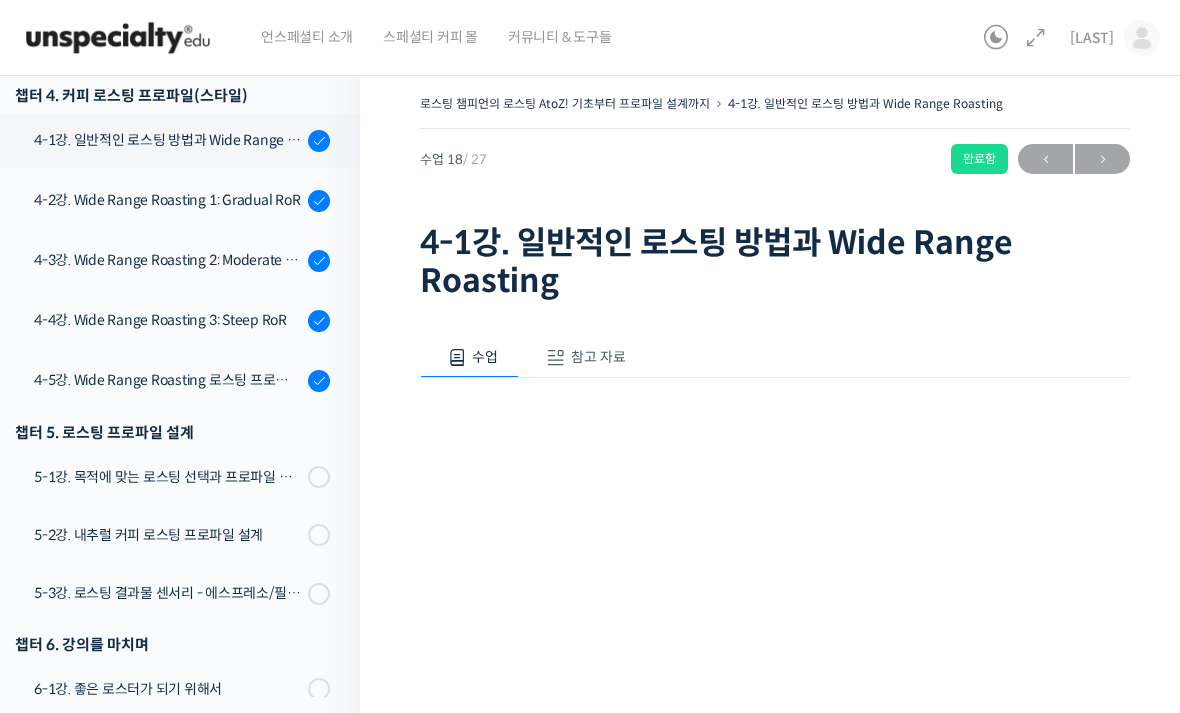 click on "참고 자료" at bounding box center [598, 357] 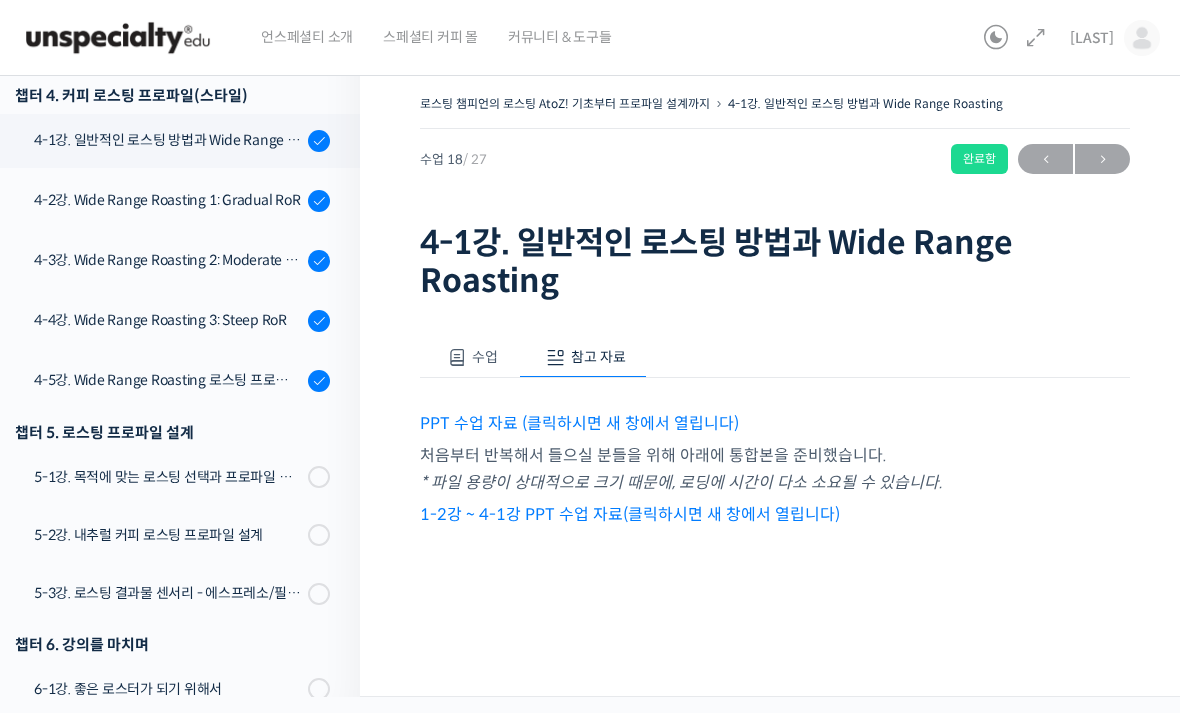 click on "PPT 수업 자료 (클릭하시면 새 창에서 열립니다)" at bounding box center [579, 423] 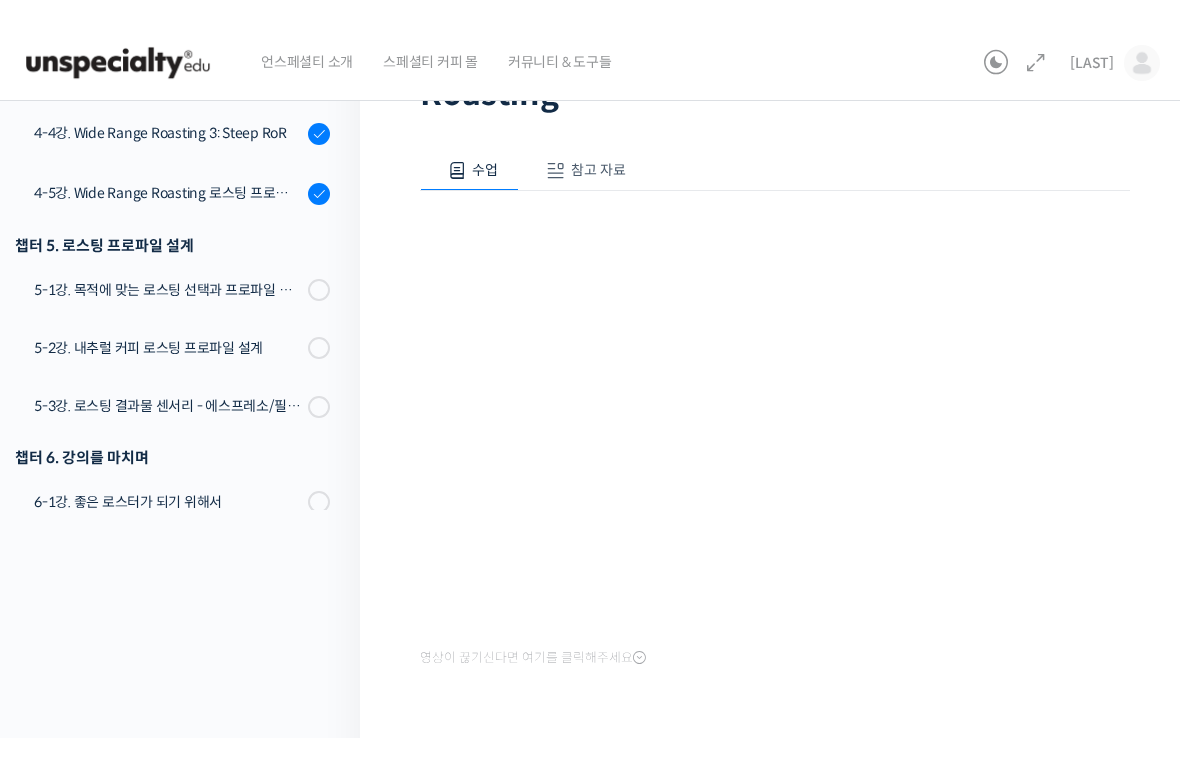 scroll, scrollTop: 24, scrollLeft: 0, axis: vertical 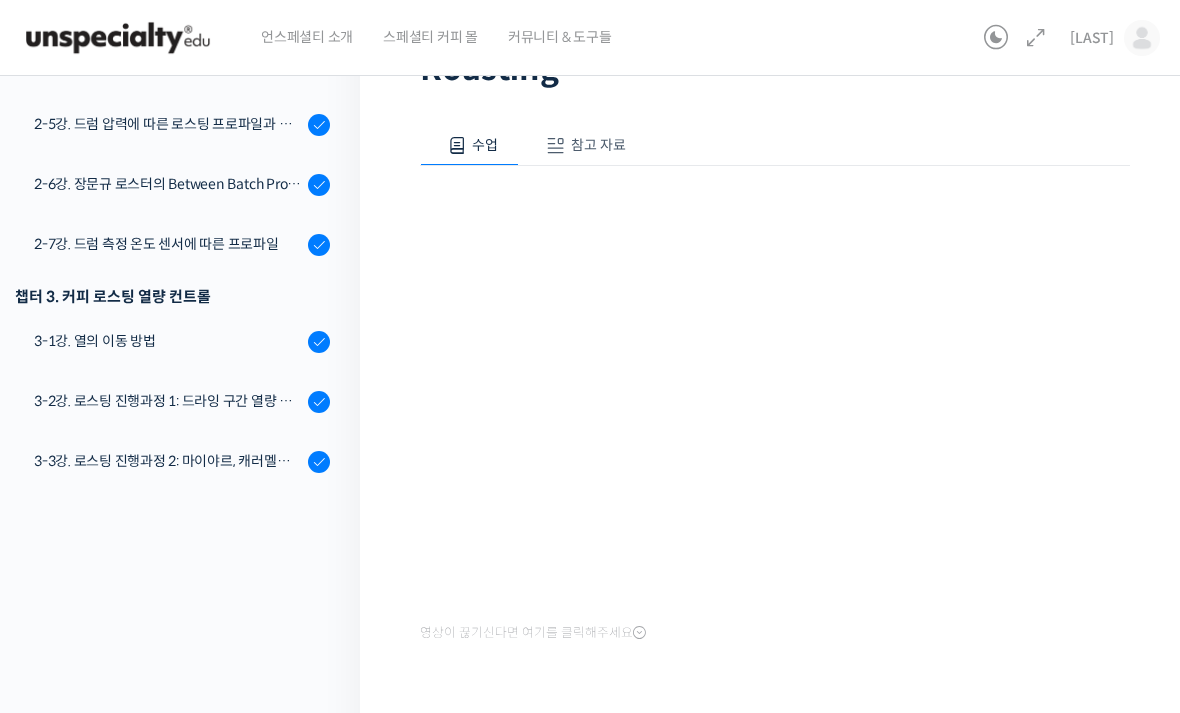click on "3-2강. 로스팅 진행과정 1: 드라잉 구간 열량 컨트롤" at bounding box center [168, 401] 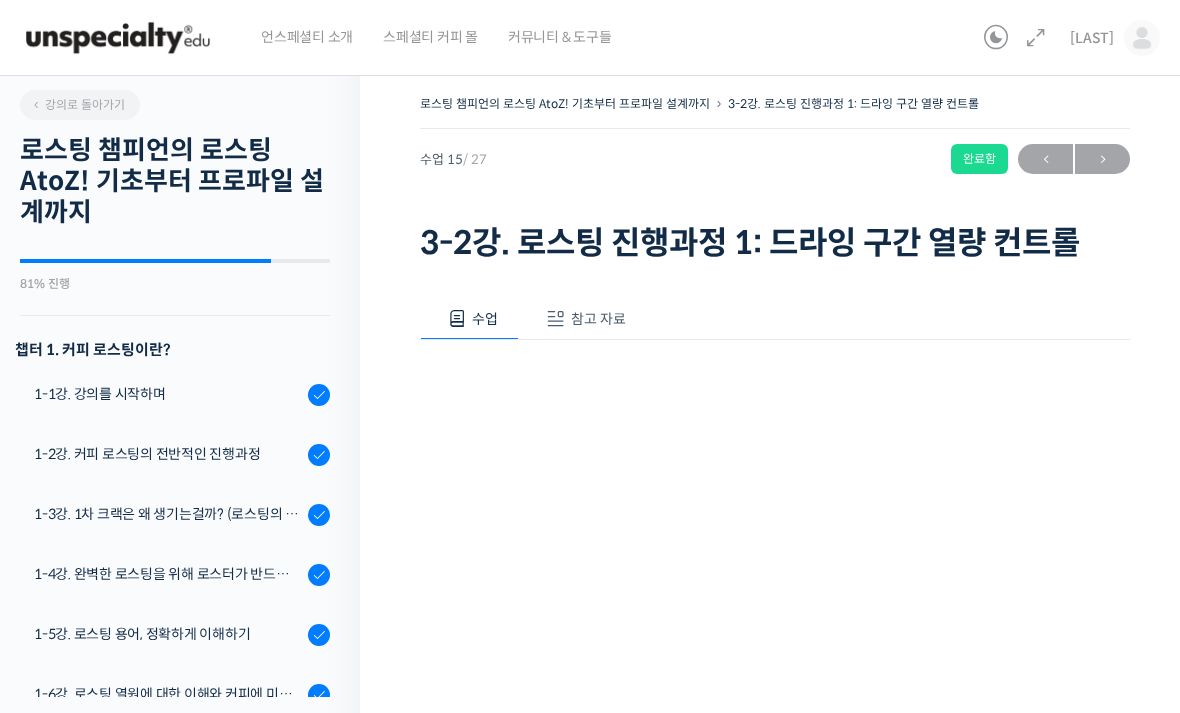 scroll, scrollTop: 0, scrollLeft: 0, axis: both 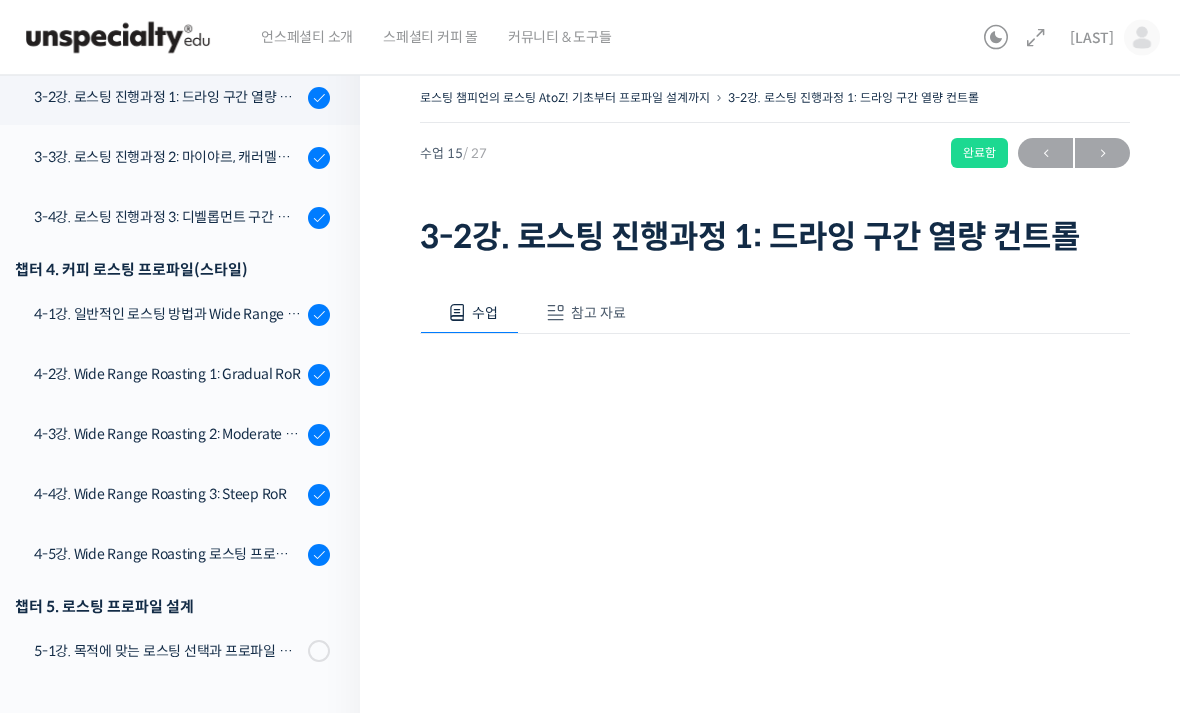 click on "참고 자료" at bounding box center [583, 314] 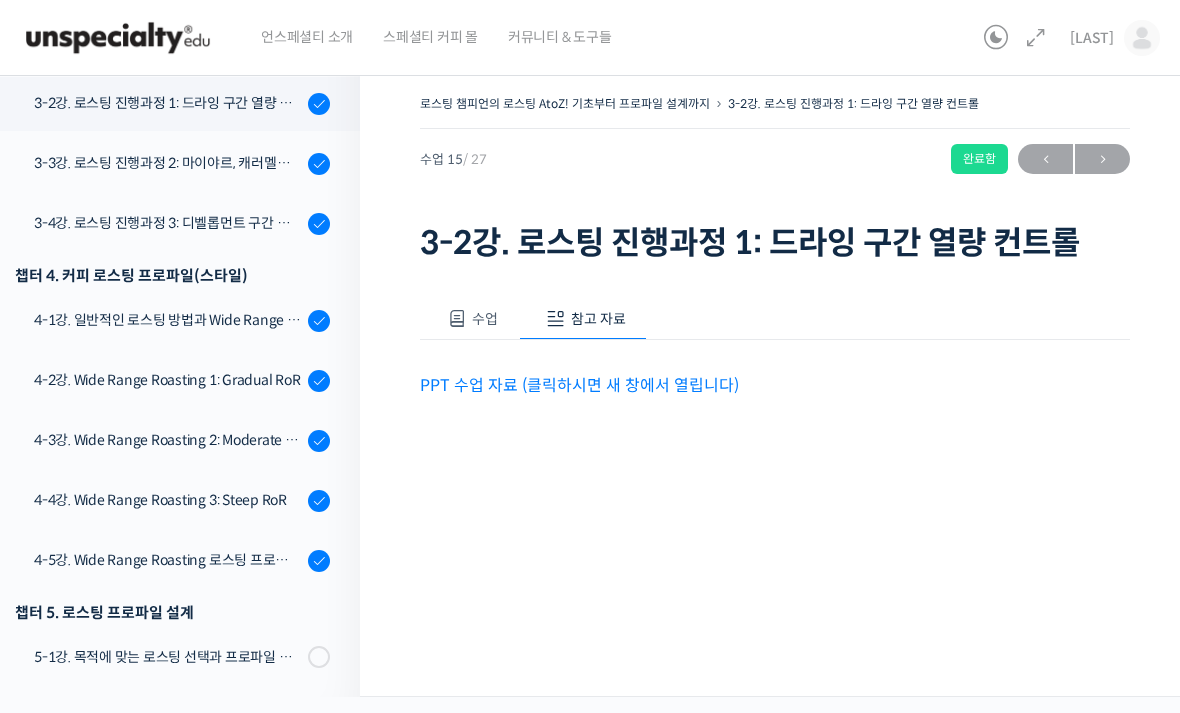 click on "PPT 수업 자료 (클릭하시면 새 창에서 열립니다)" at bounding box center [579, 385] 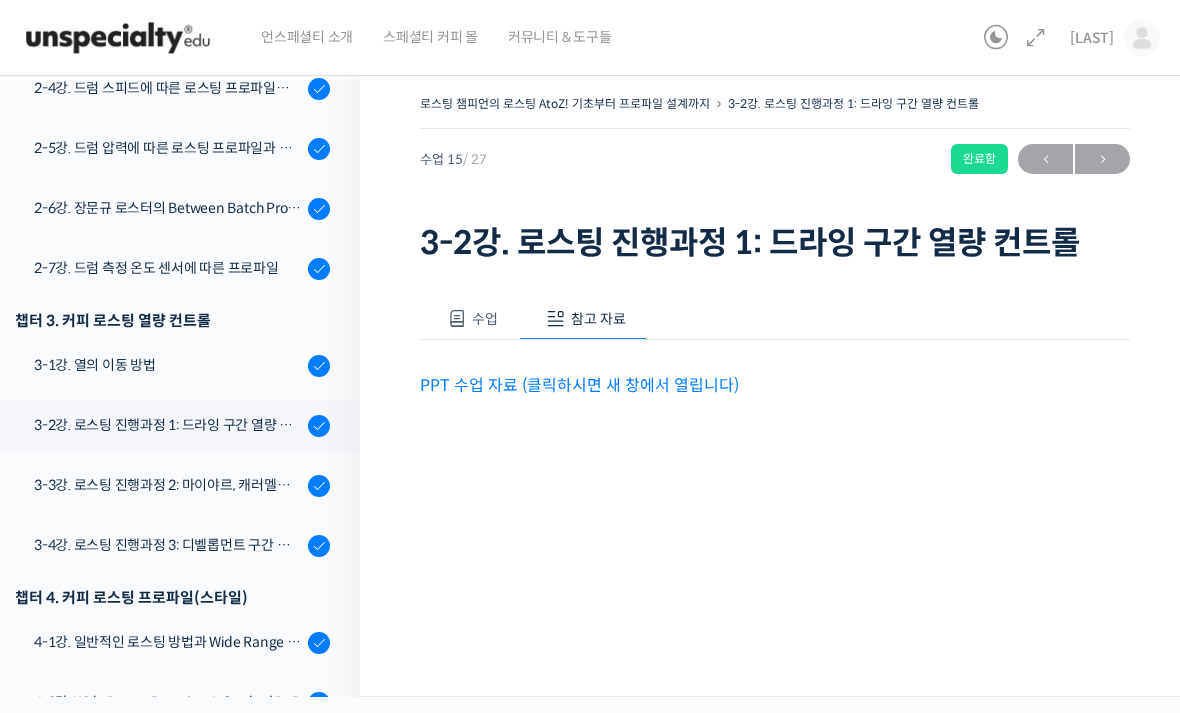 scroll, scrollTop: 868, scrollLeft: 0, axis: vertical 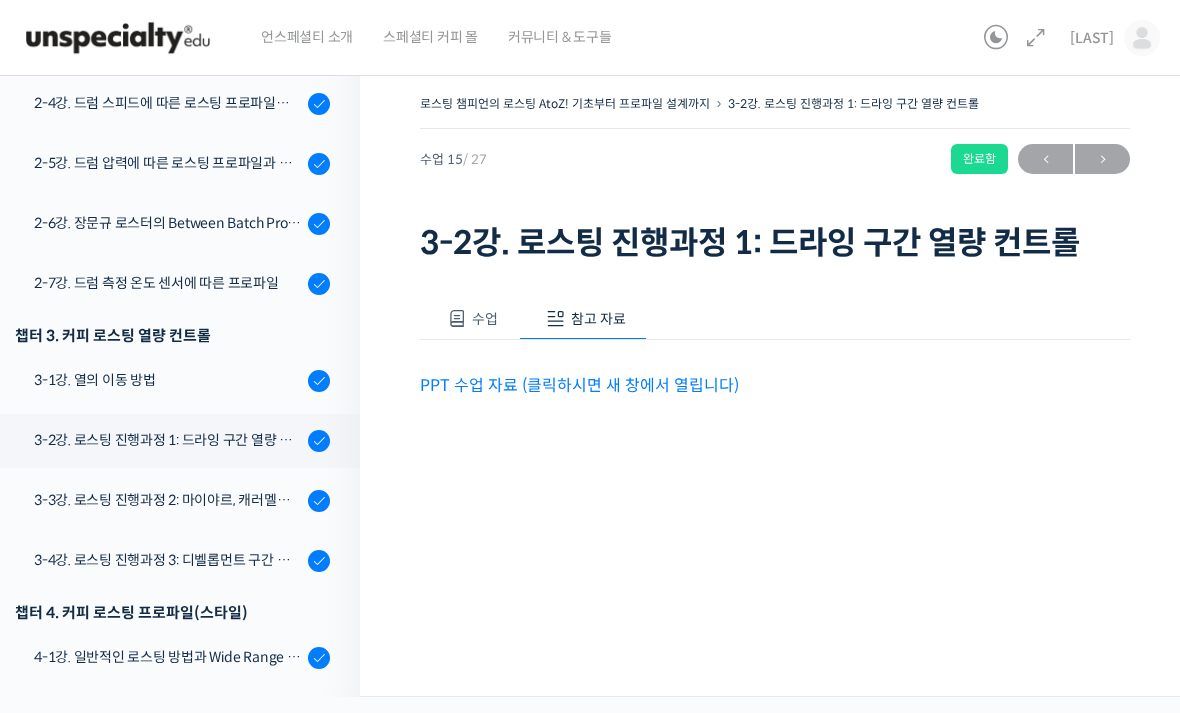 click on "3-3강. 로스팅 진행과정 2: 마이야르, 캐러멜라이즈 구간 열량 컨트롤" at bounding box center [175, 501] 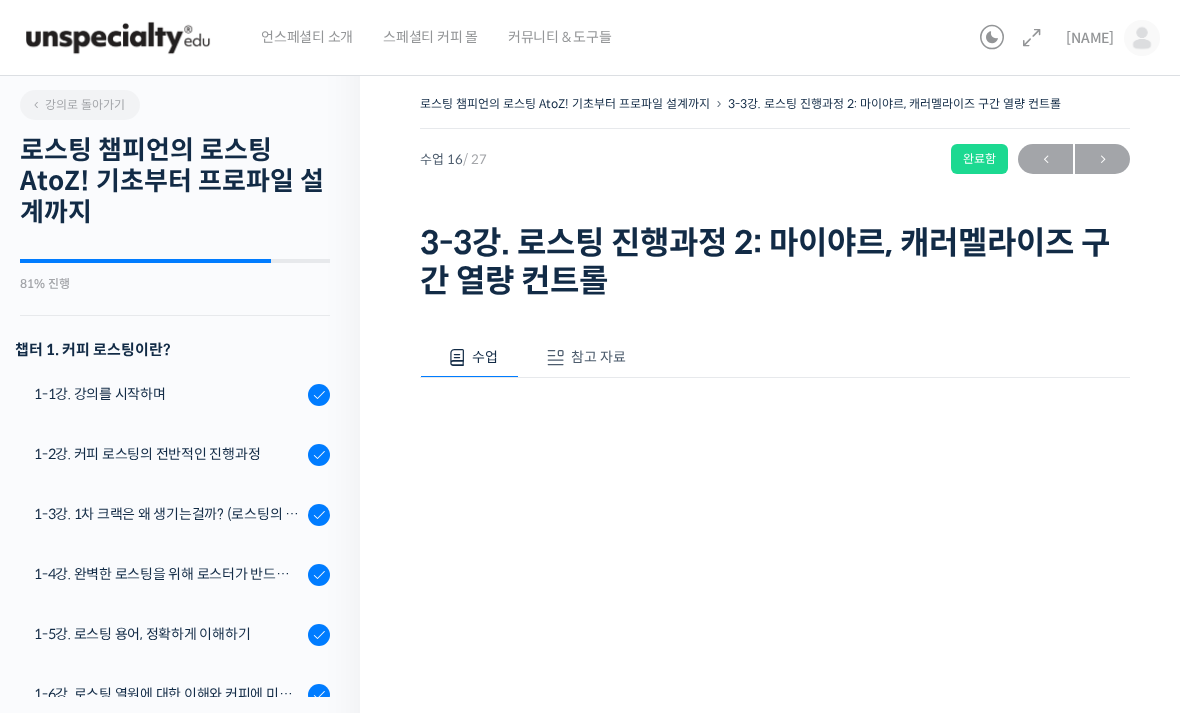 scroll, scrollTop: 0, scrollLeft: 0, axis: both 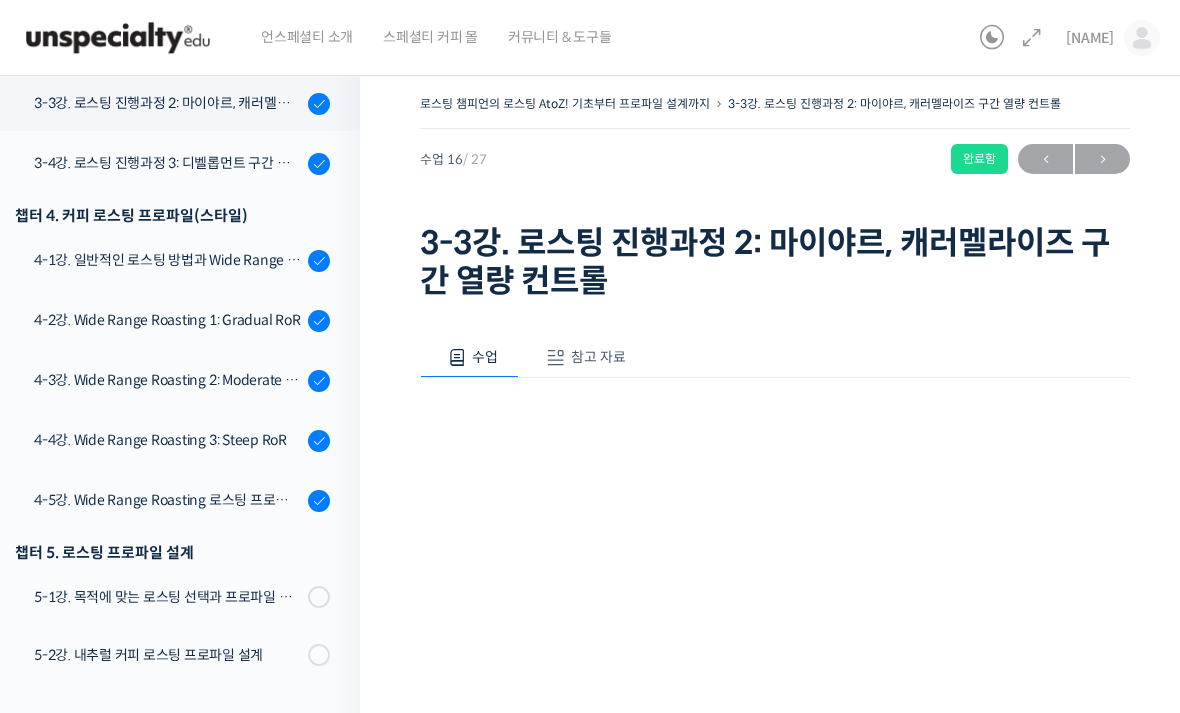 click on "참고 자료" at bounding box center [583, 358] 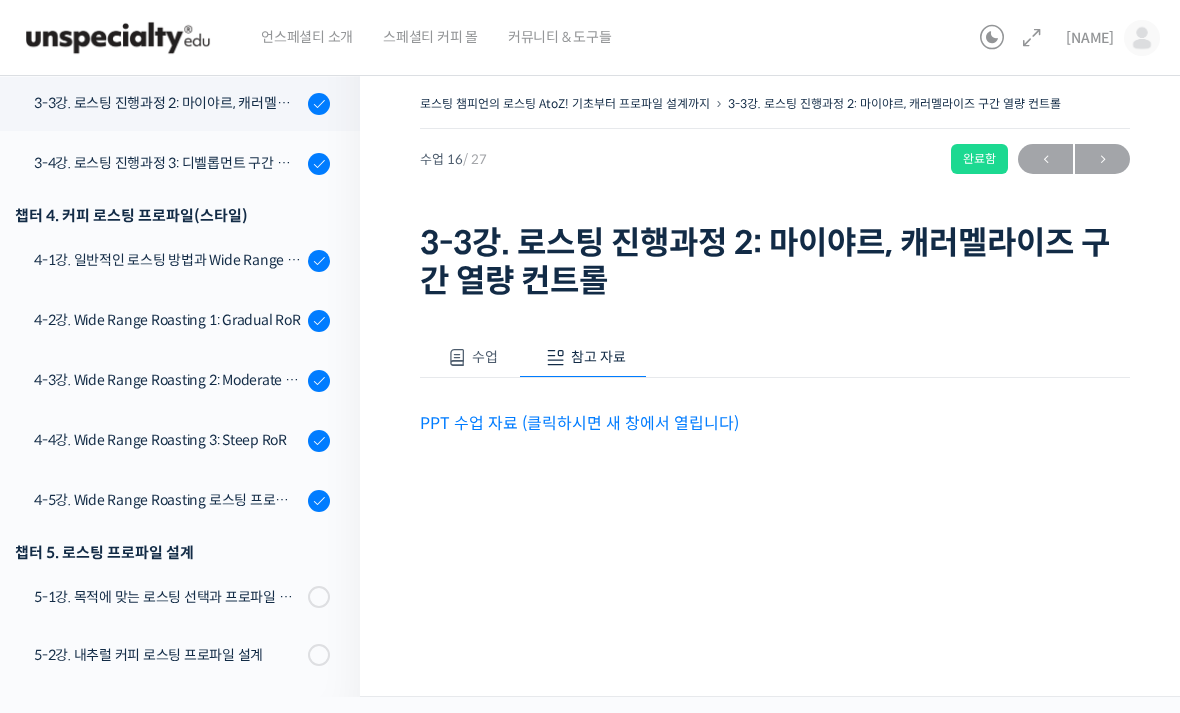 click on "PPT 수업 자료 (클릭하시면 새 창에서 열립니다)" at bounding box center (579, 423) 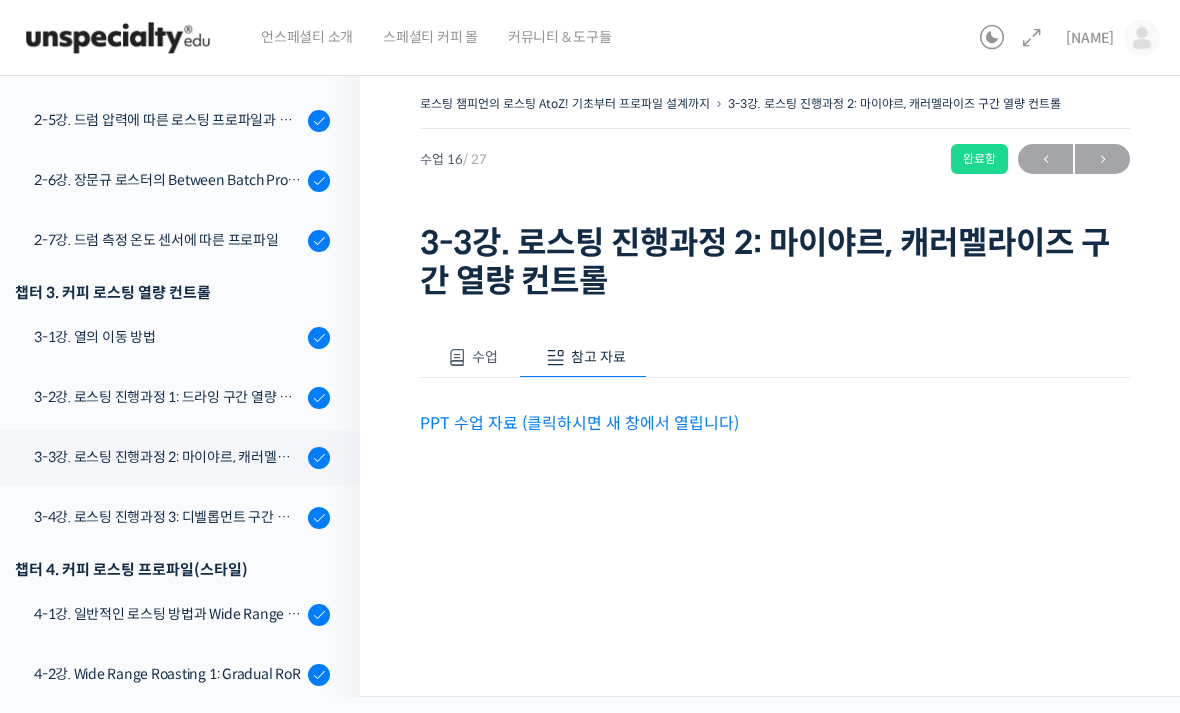 scroll, scrollTop: 916, scrollLeft: 0, axis: vertical 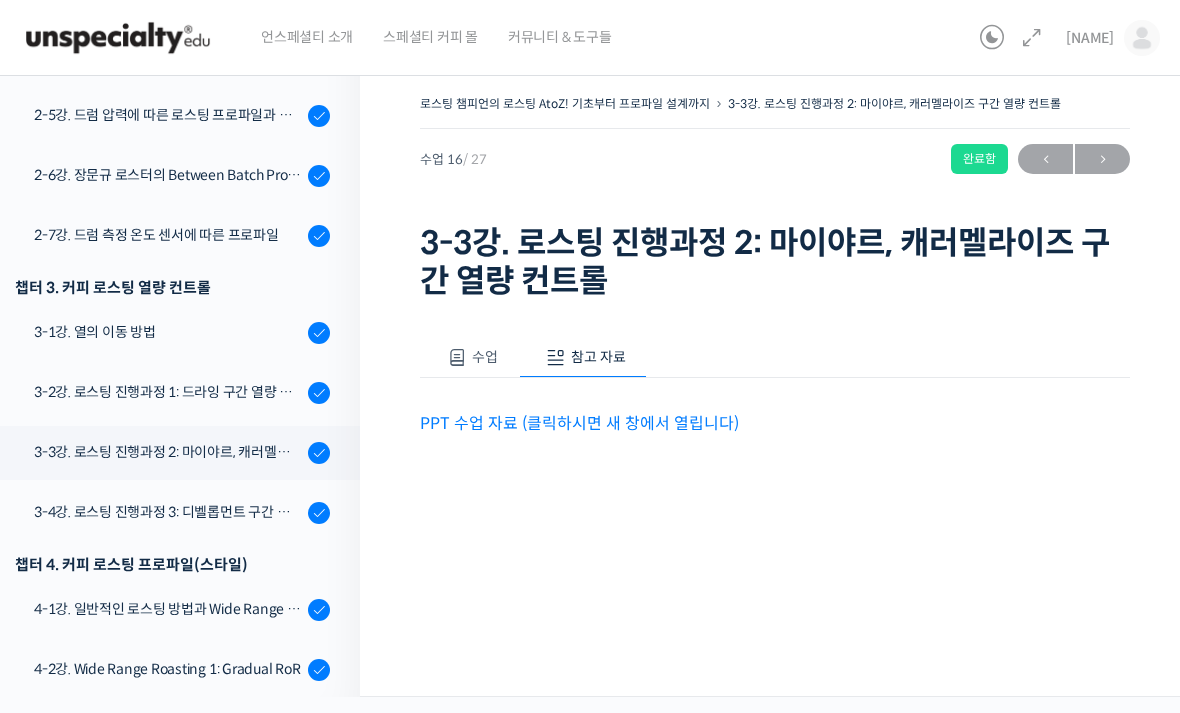 click on "3-4강. 로스팅 진행과정 3: 디벨롭먼트 구간 열량 컨트롤" at bounding box center (168, 512) 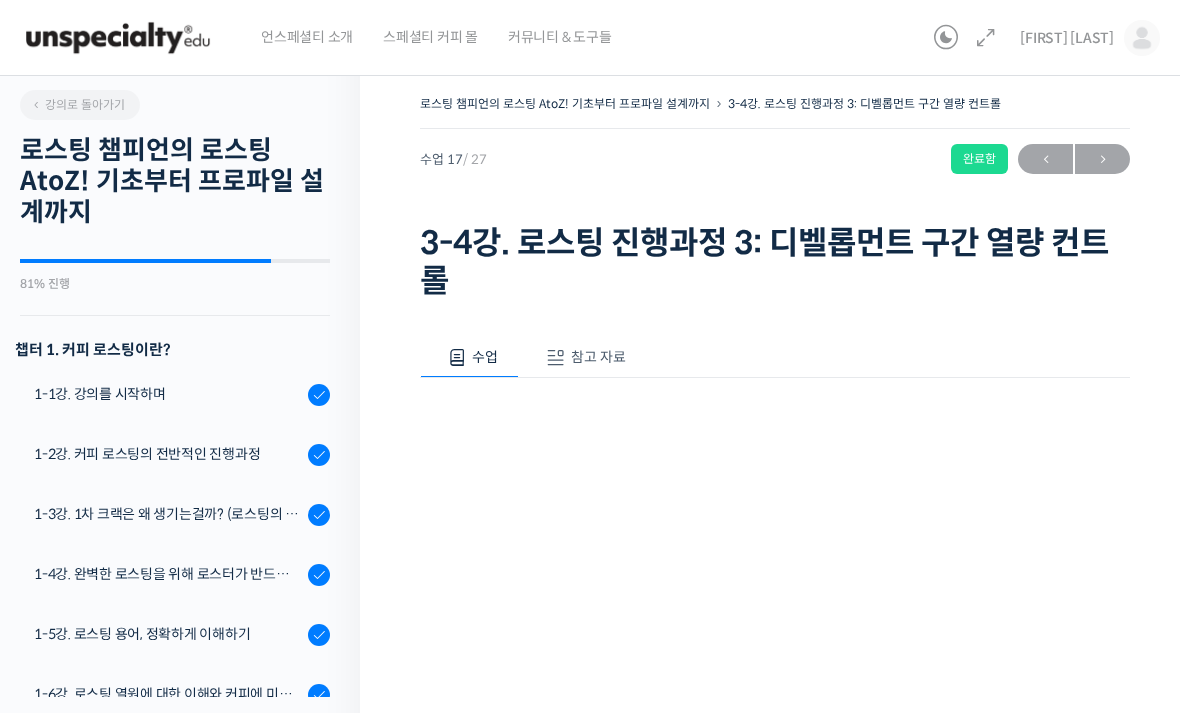 scroll, scrollTop: 0, scrollLeft: 0, axis: both 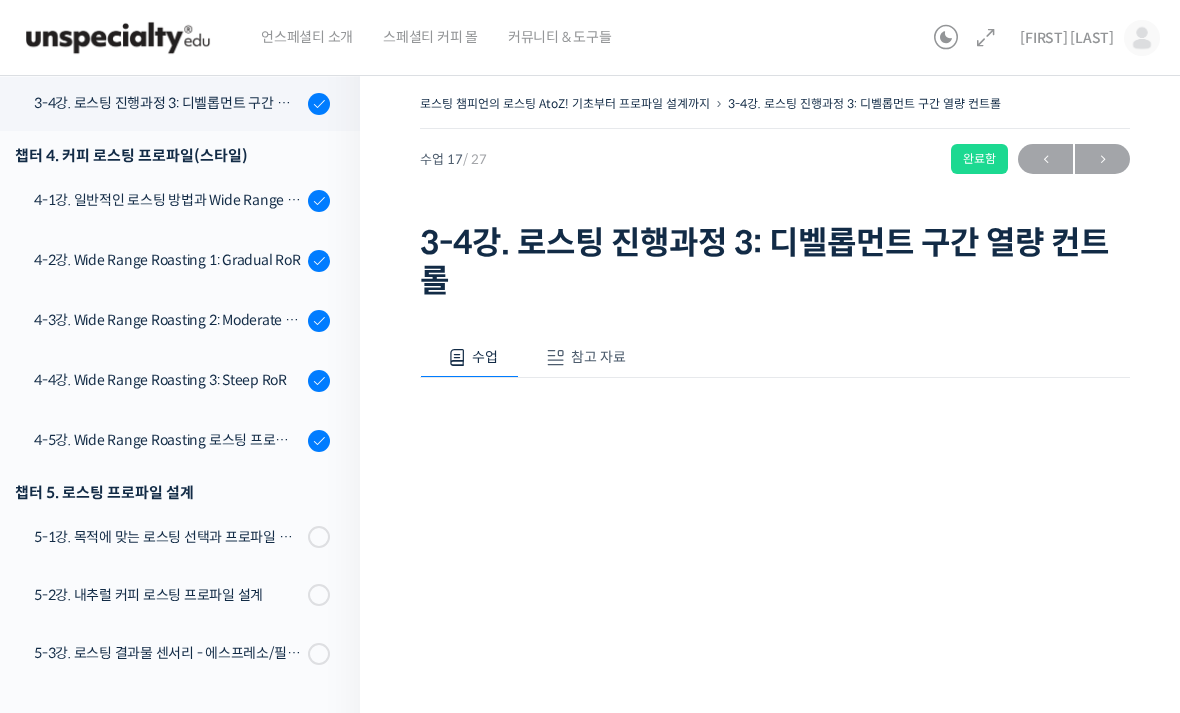 click on "참고 자료" at bounding box center (598, 357) 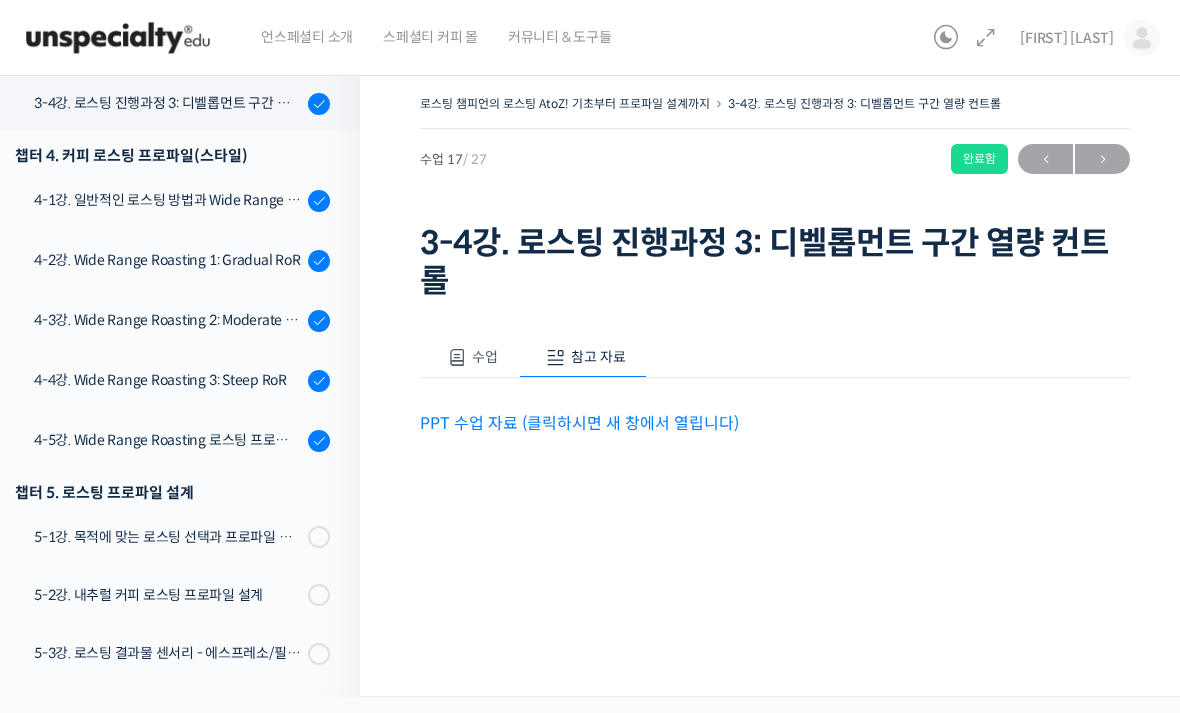 click on "PPT 수업 자료 (클릭하시면 새 창에서 열립니다)" at bounding box center (579, 423) 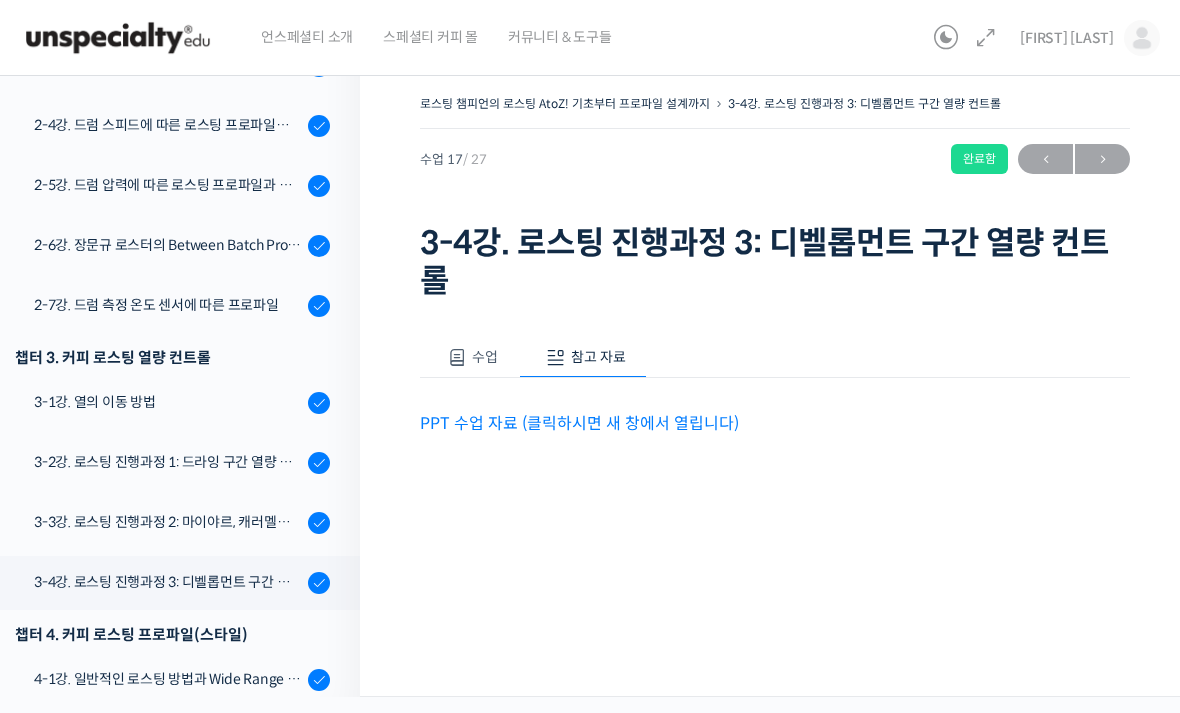 scroll, scrollTop: 849, scrollLeft: 0, axis: vertical 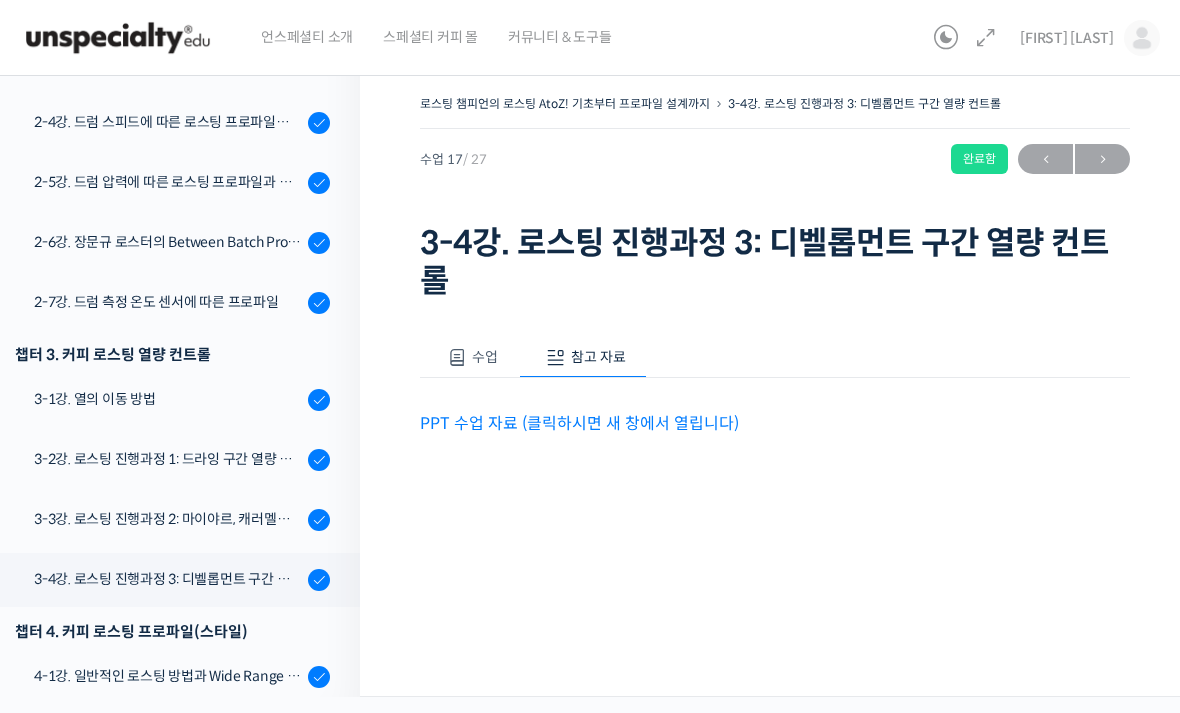 click on "3-1강. 열의 이동 방법" at bounding box center (168, 399) 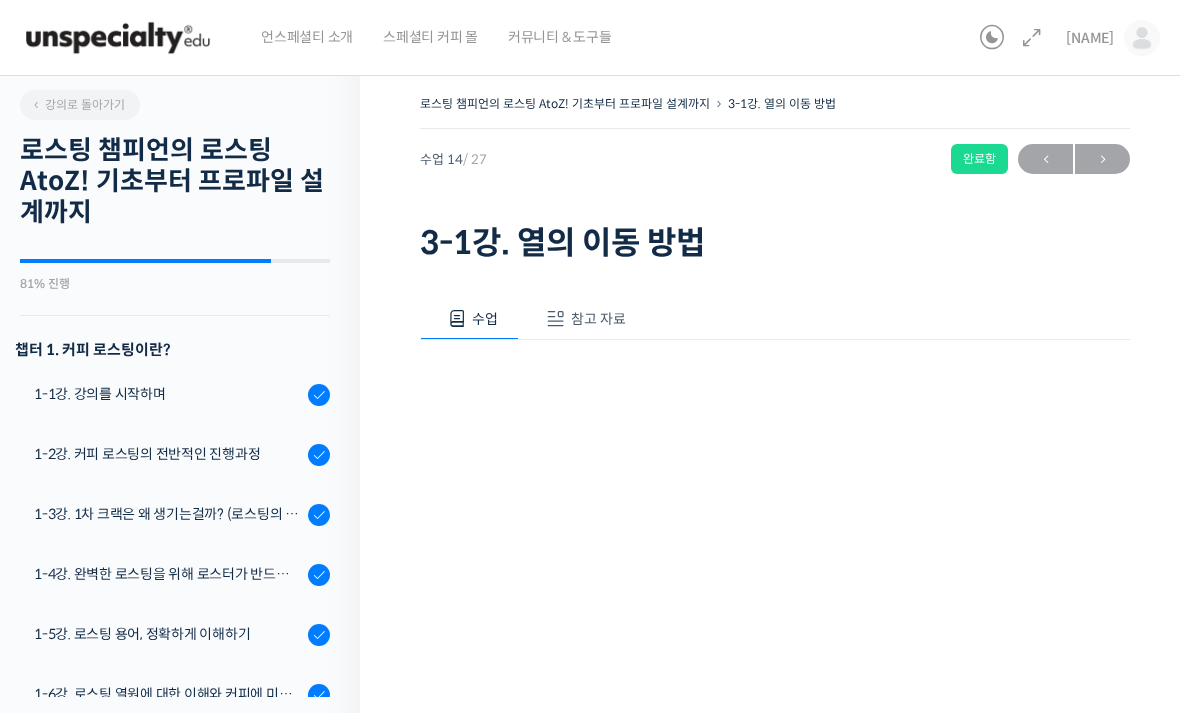 scroll, scrollTop: 0, scrollLeft: 0, axis: both 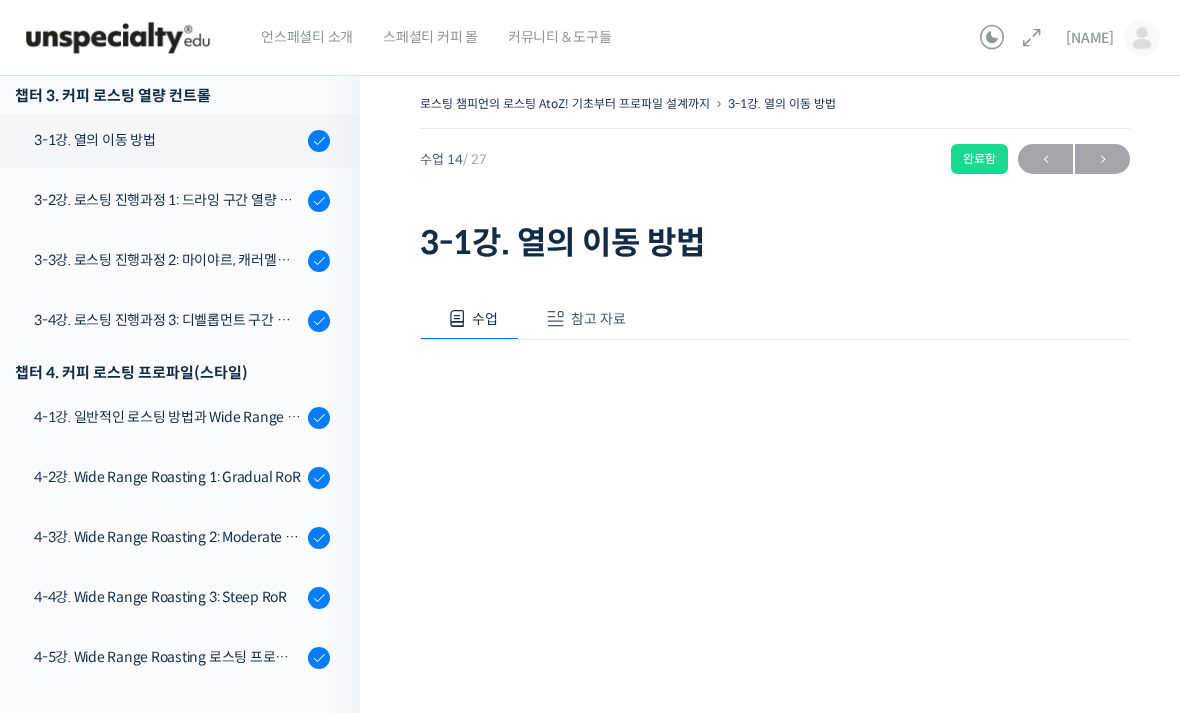 click on "참고 자료" at bounding box center (598, 319) 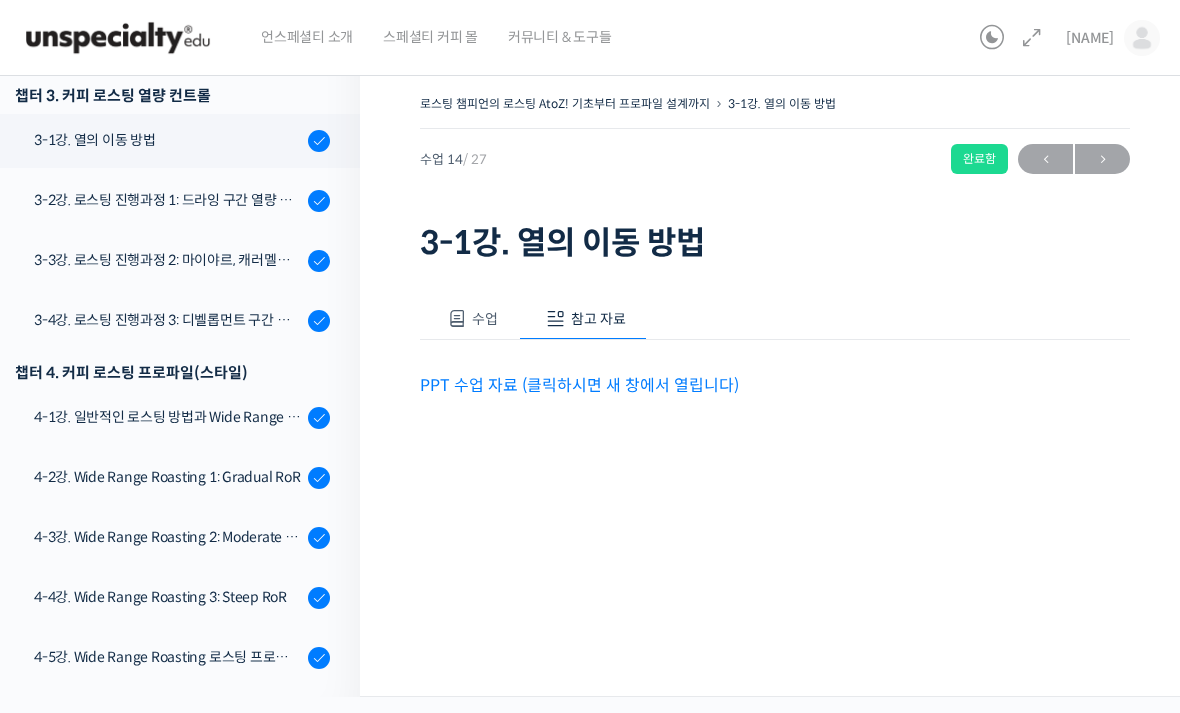 click on "PPT 수업 자료 (클릭하시면 새 창에서 열립니다)" at bounding box center [579, 385] 